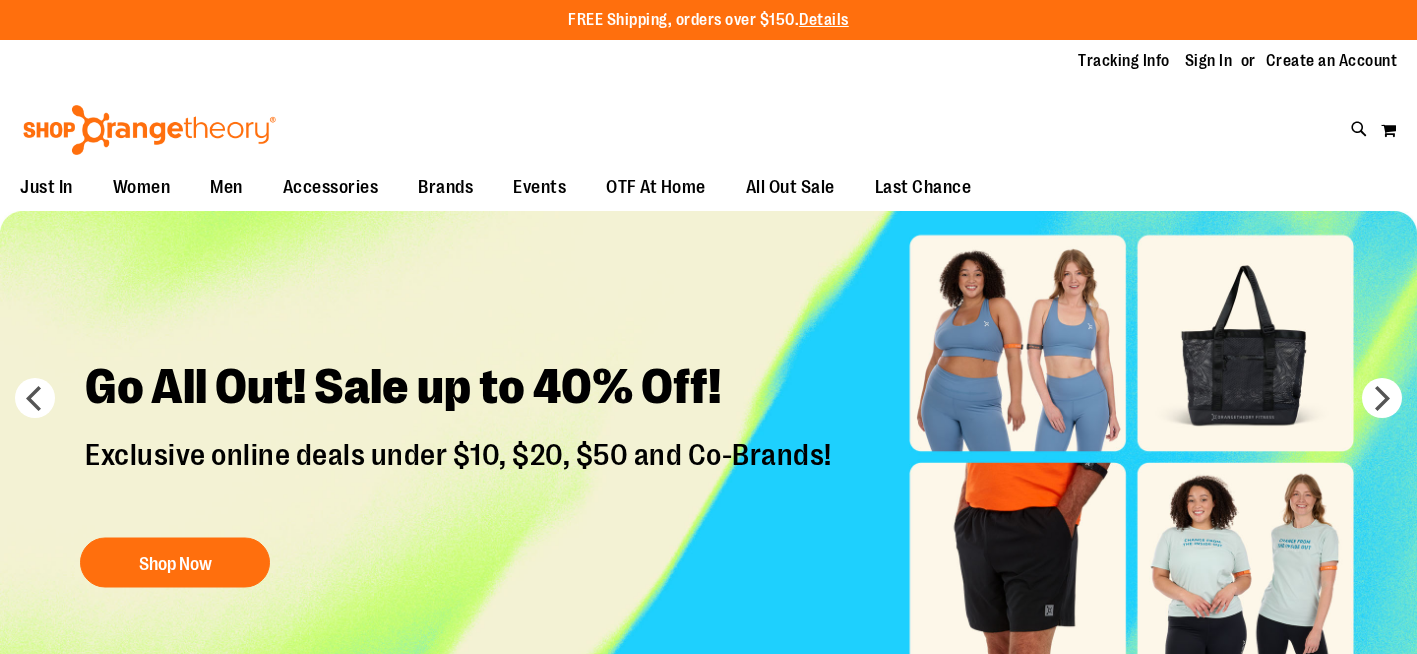 scroll, scrollTop: 0, scrollLeft: 0, axis: both 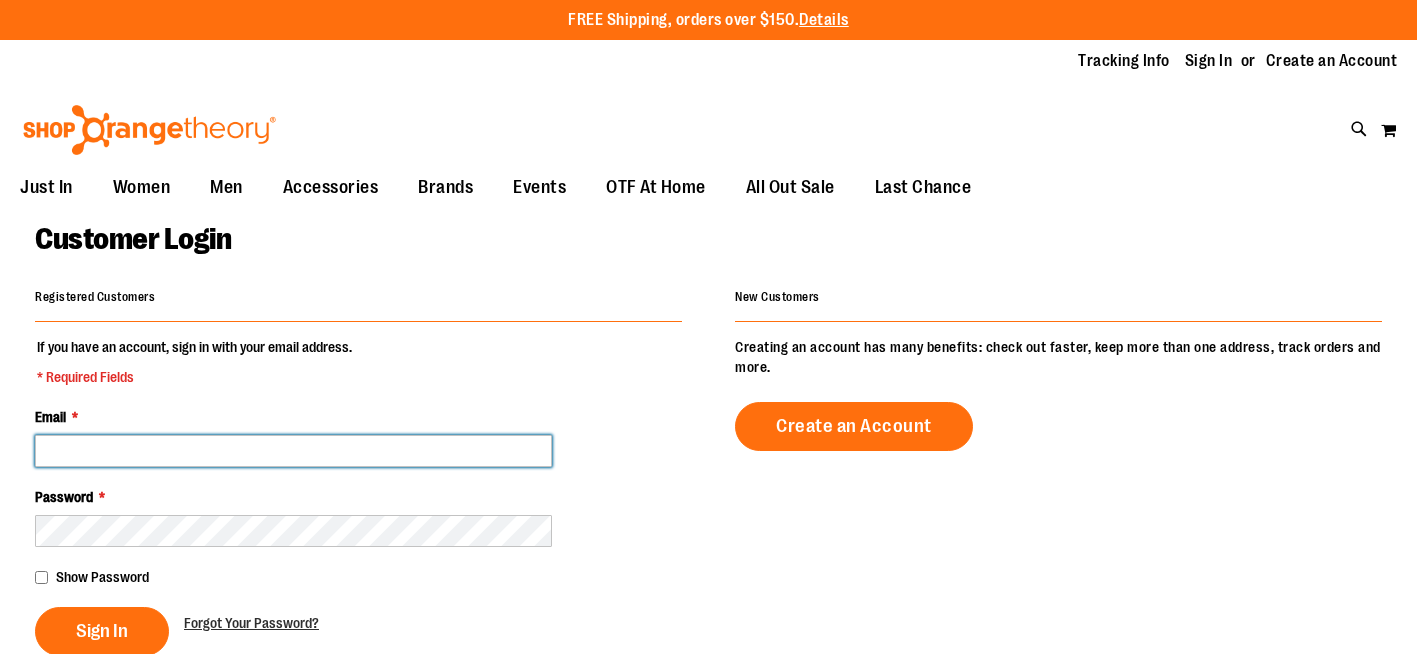 type on "**********" 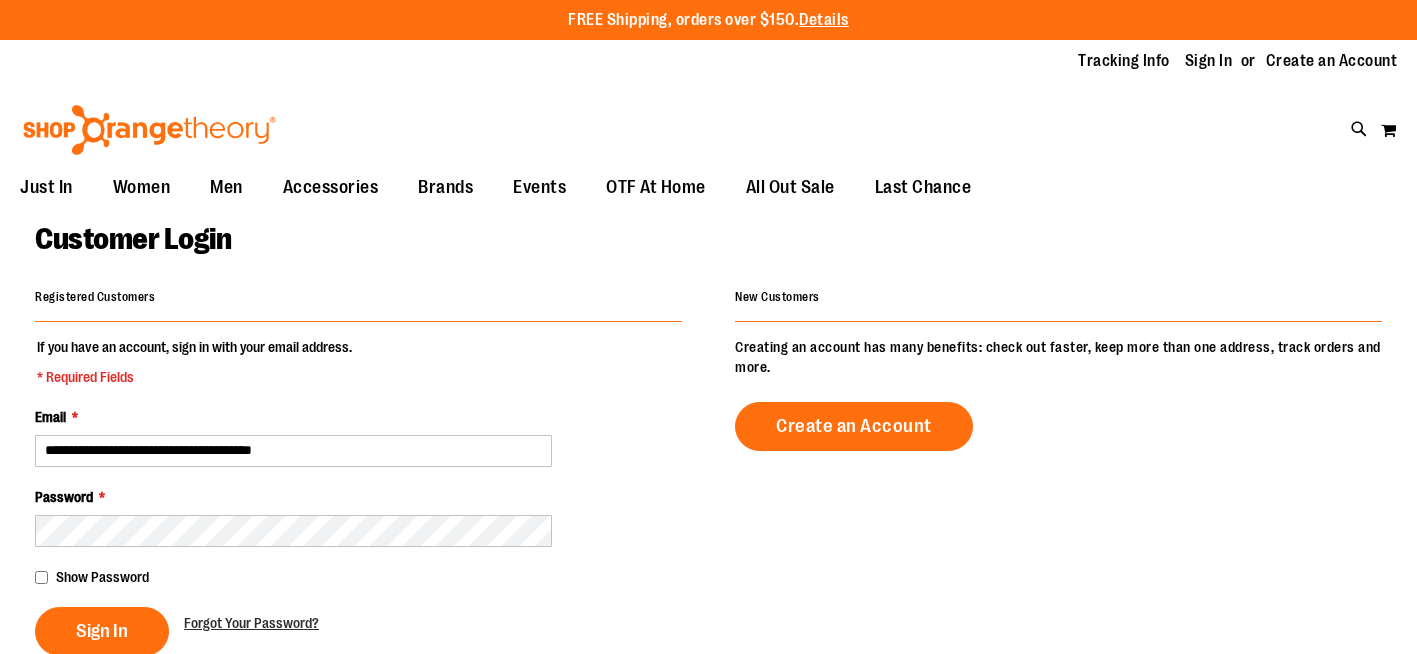 type on "**********" 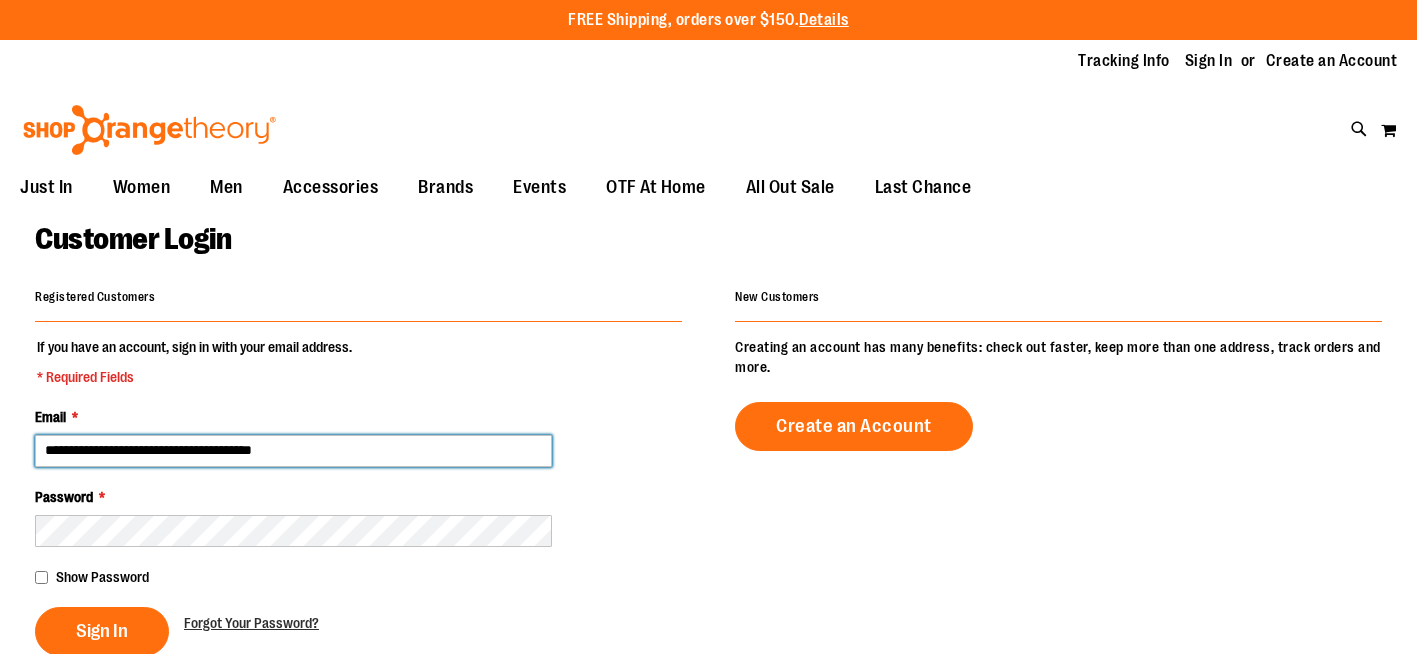 drag, startPoint x: 331, startPoint y: 452, endPoint x: 0, endPoint y: 443, distance: 331.12234 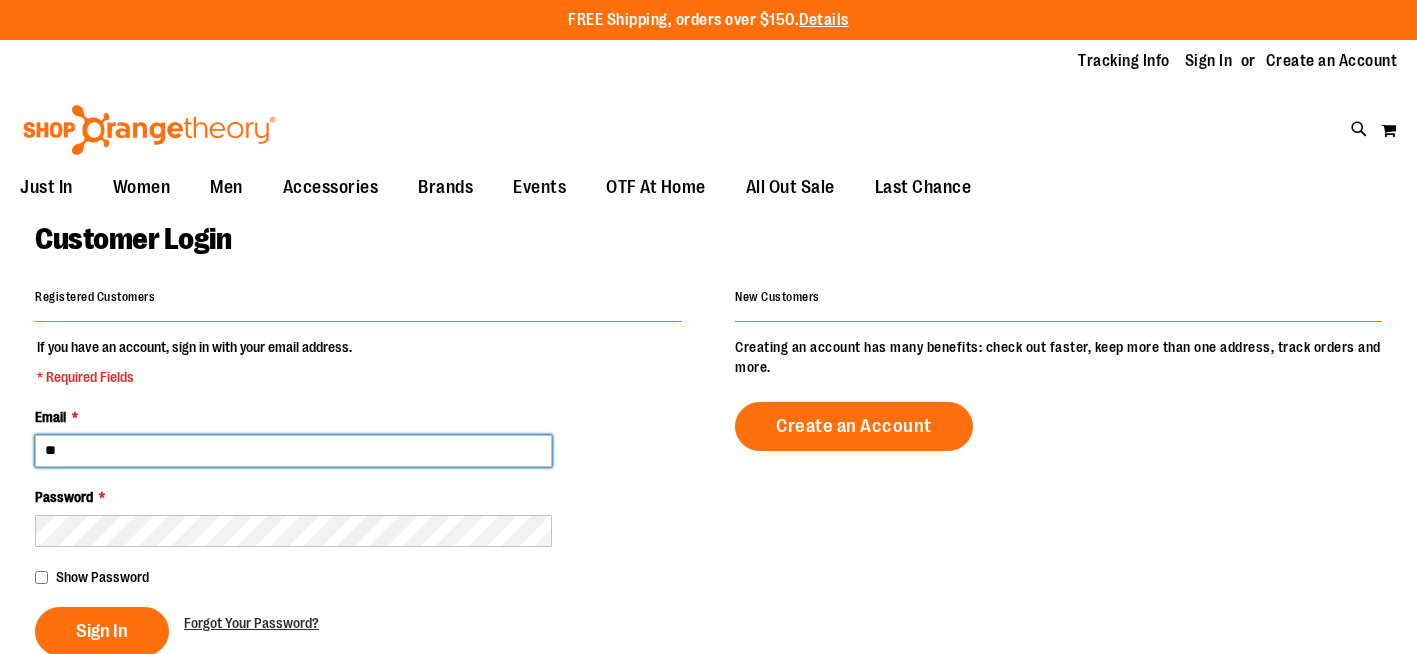 type on "*" 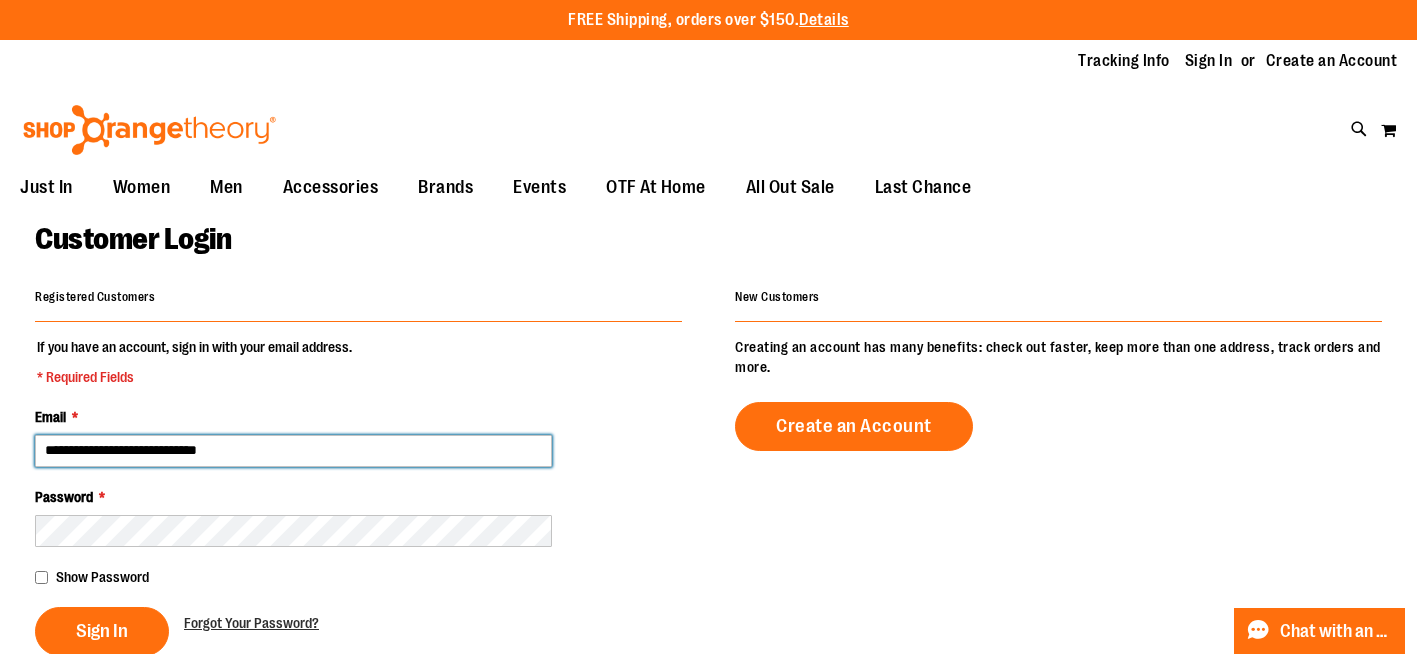 type on "**********" 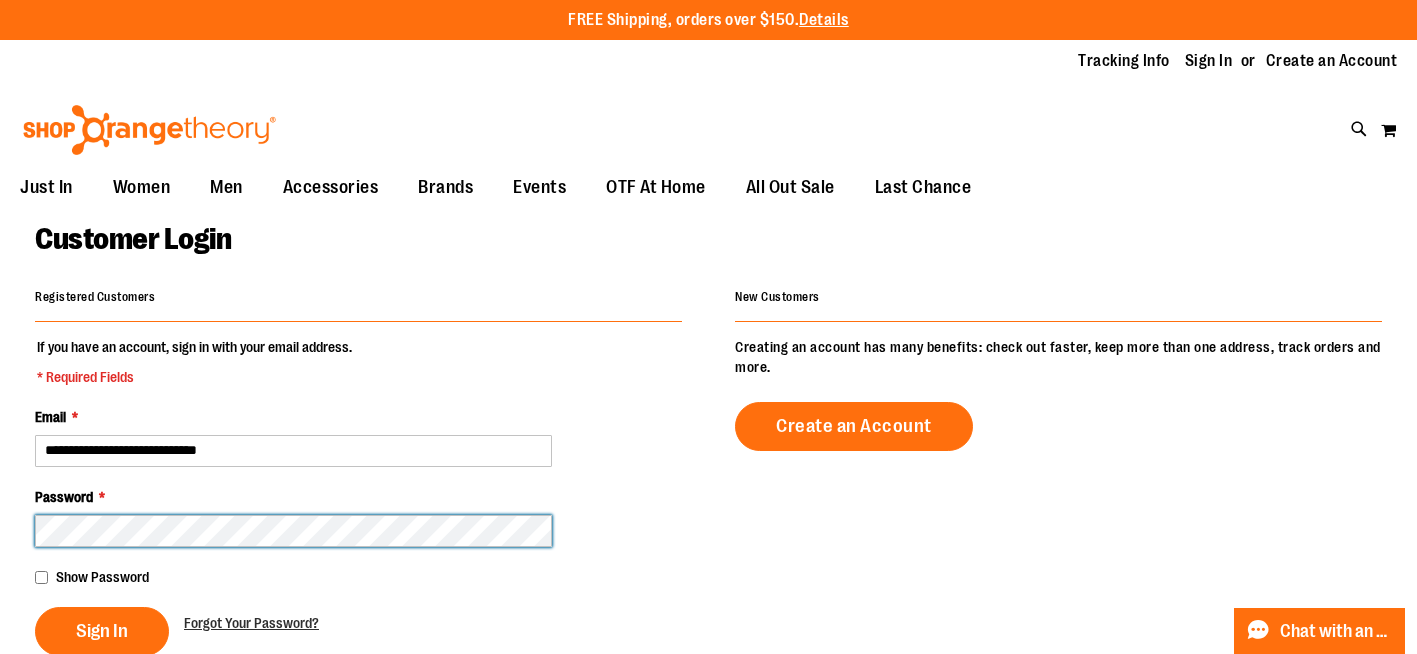 click on "Sign In" at bounding box center (102, 631) 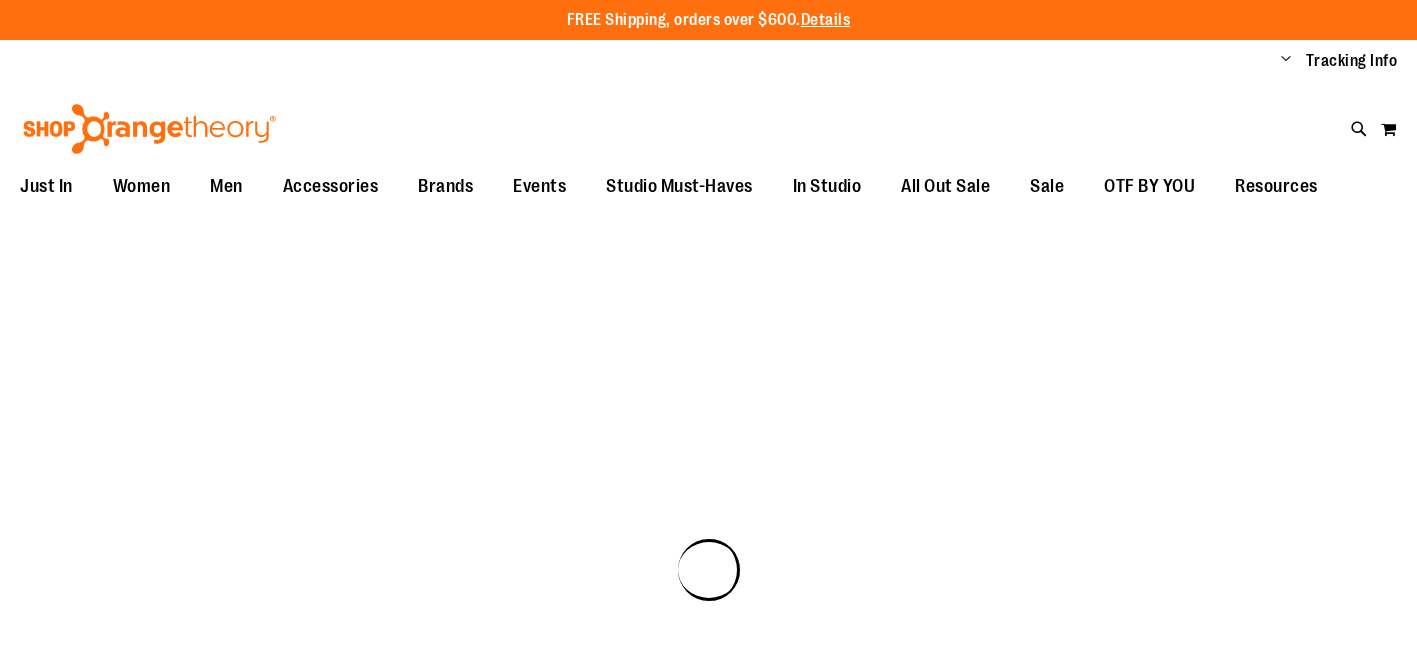 scroll, scrollTop: 0, scrollLeft: 0, axis: both 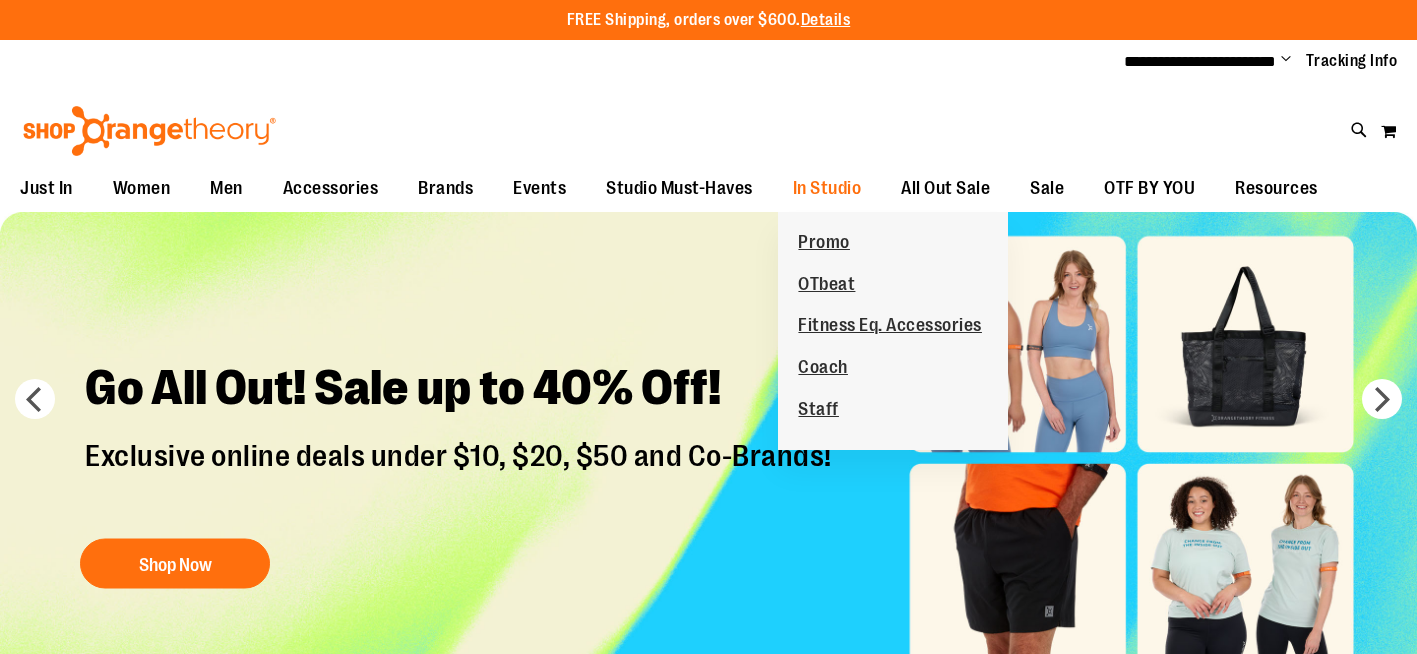 type on "**********" 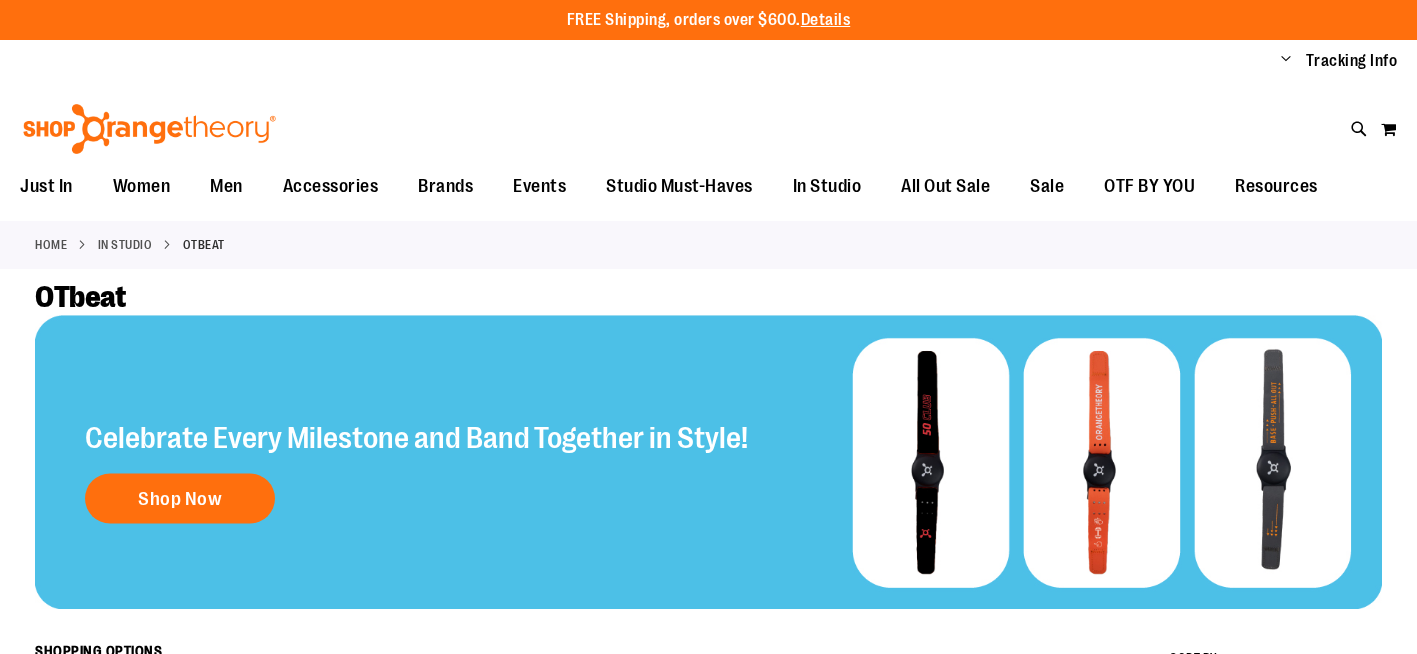 scroll, scrollTop: 0, scrollLeft: 0, axis: both 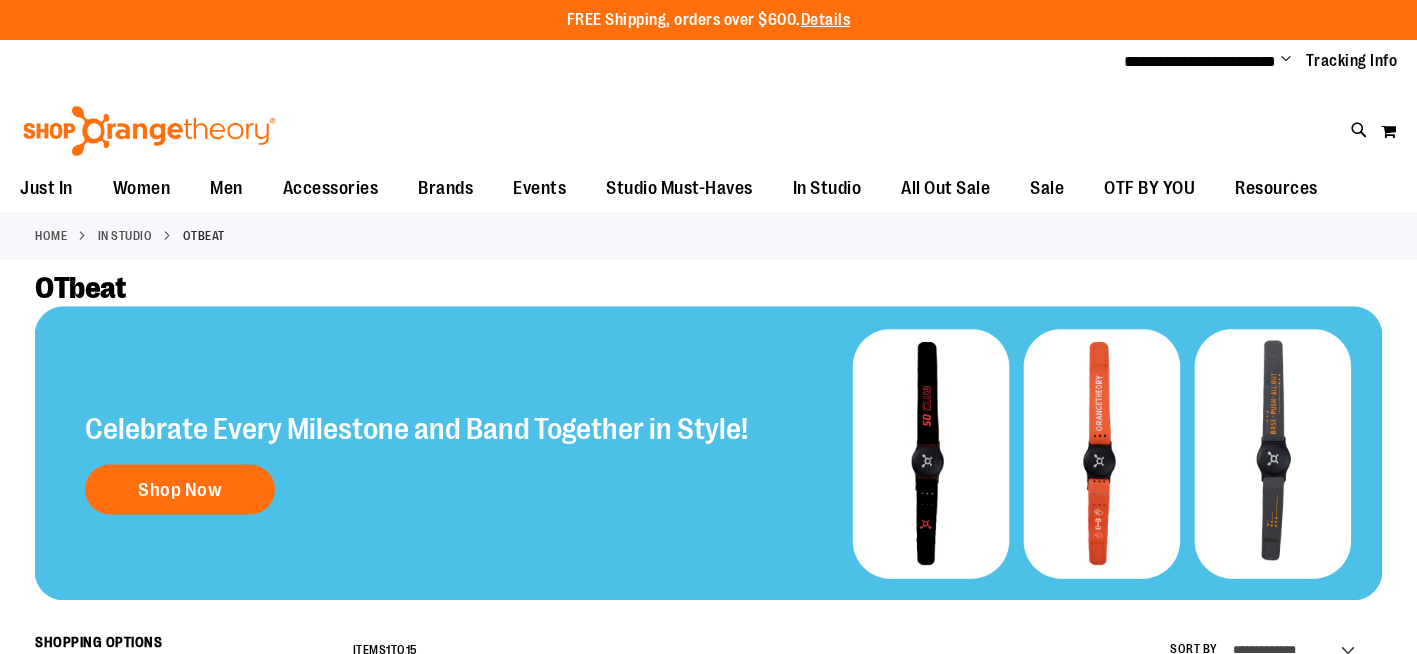type on "**********" 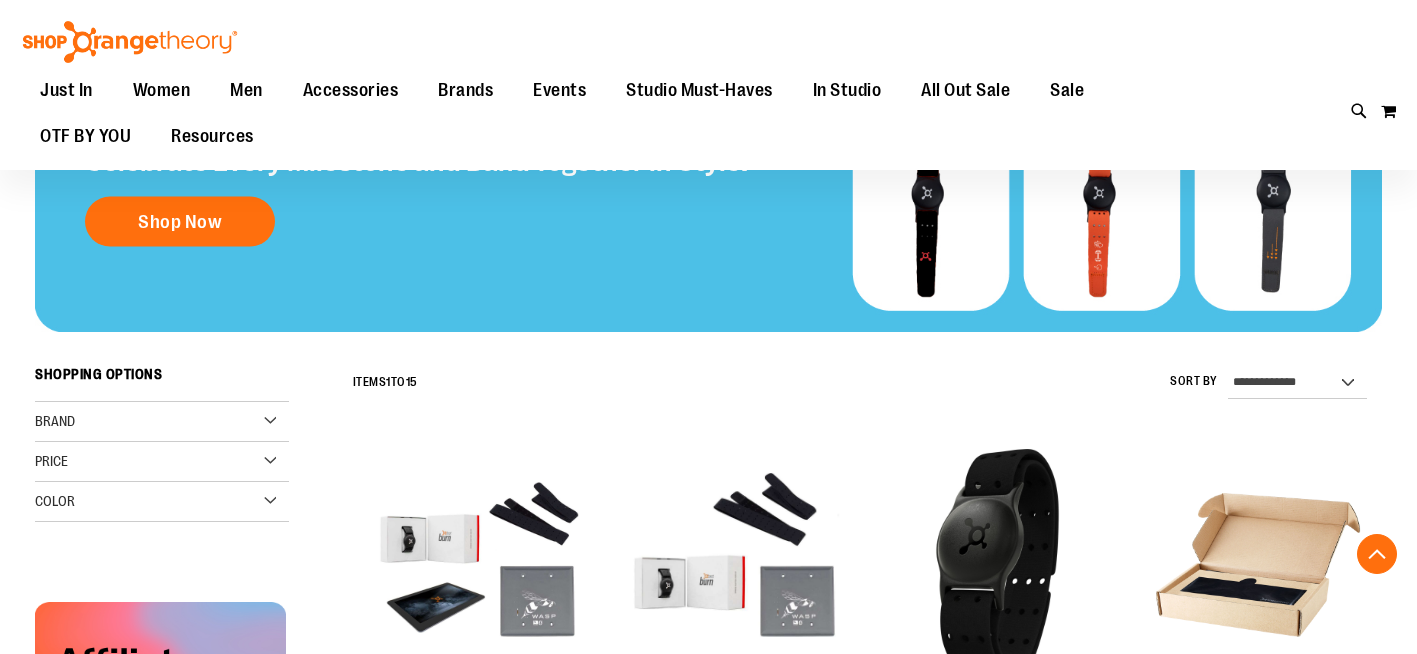 scroll, scrollTop: 520, scrollLeft: 0, axis: vertical 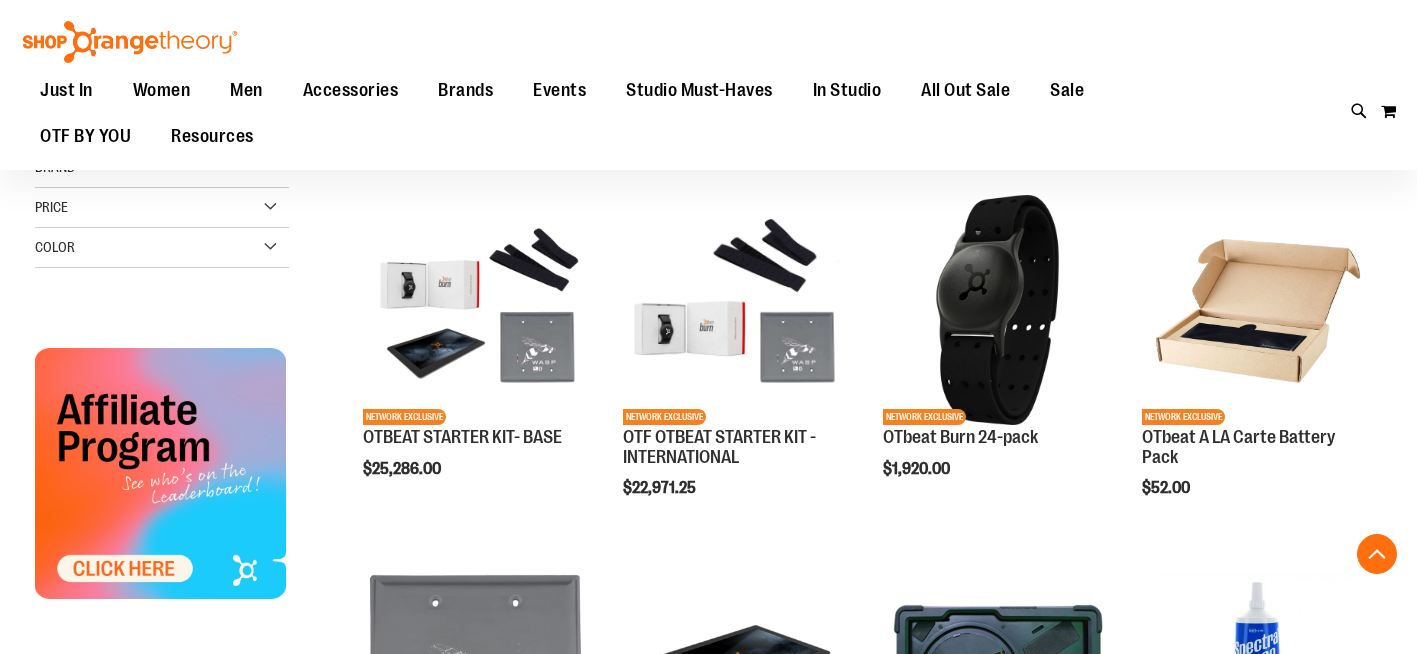 click on "Add to Cart" at bounding box center (883, 544) 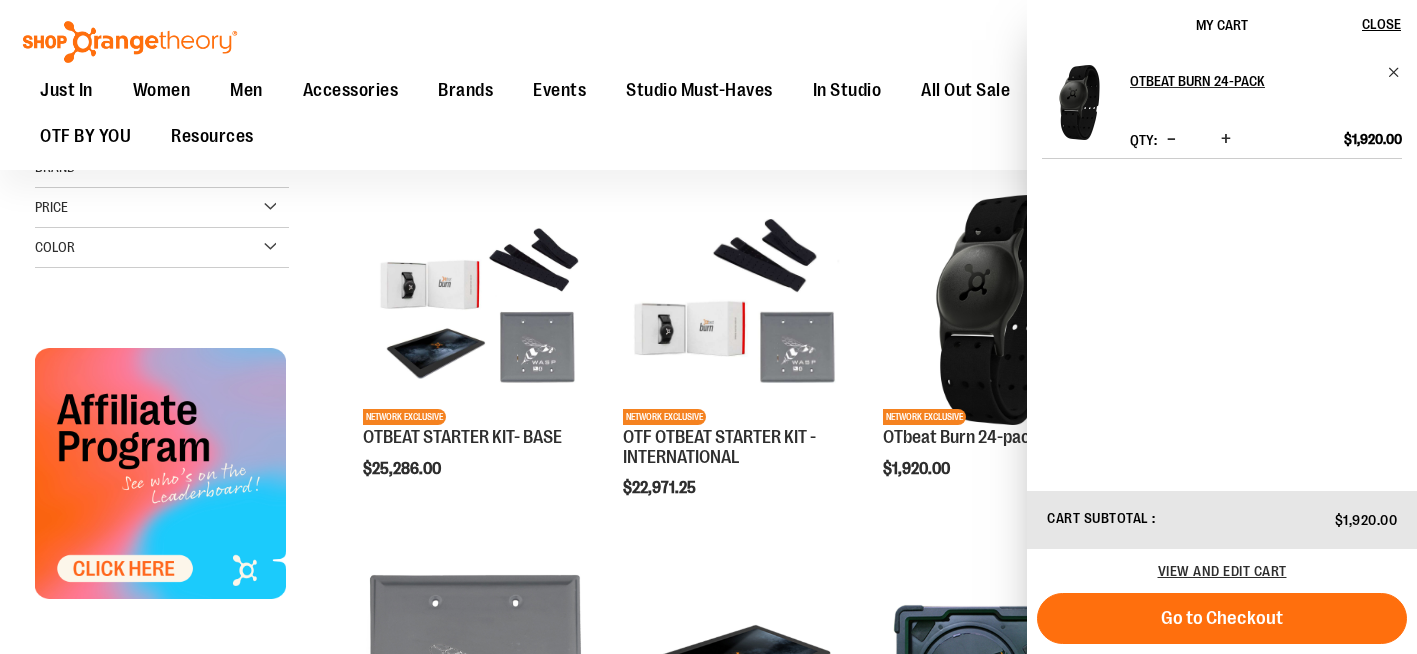 click on "Go to Checkout" at bounding box center [1222, 618] 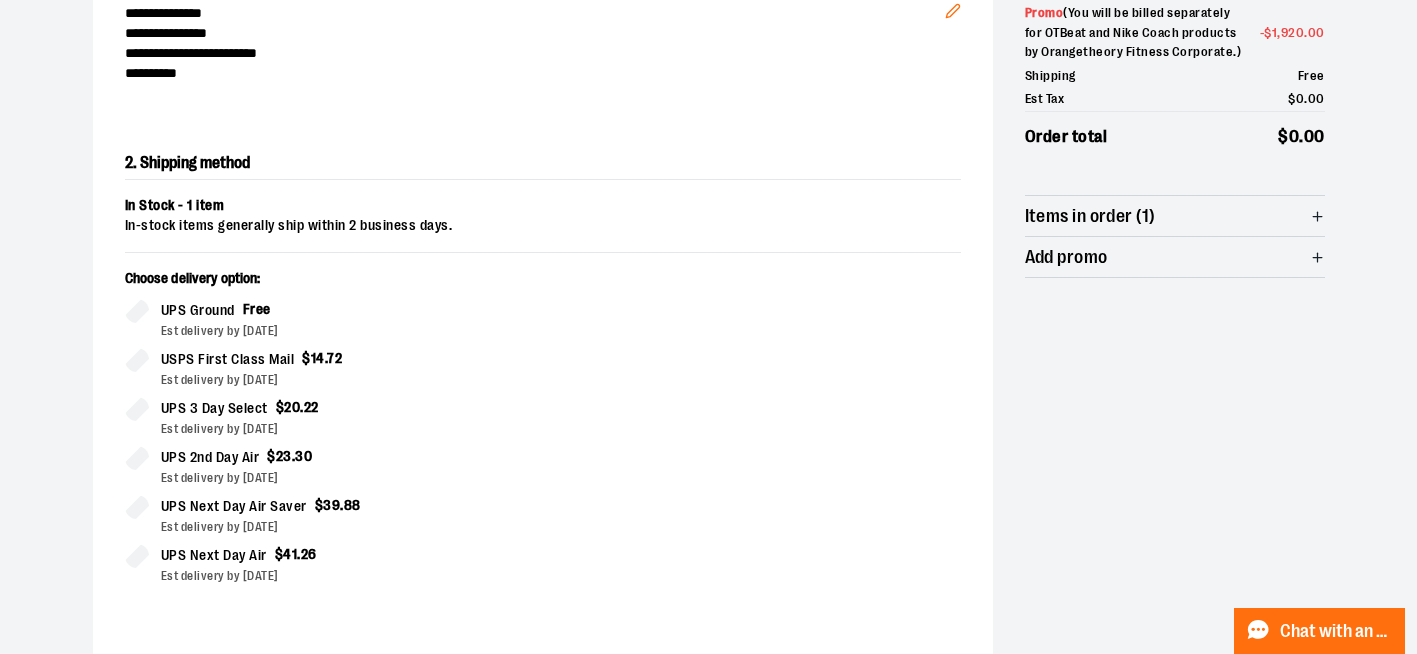 scroll, scrollTop: 321, scrollLeft: 0, axis: vertical 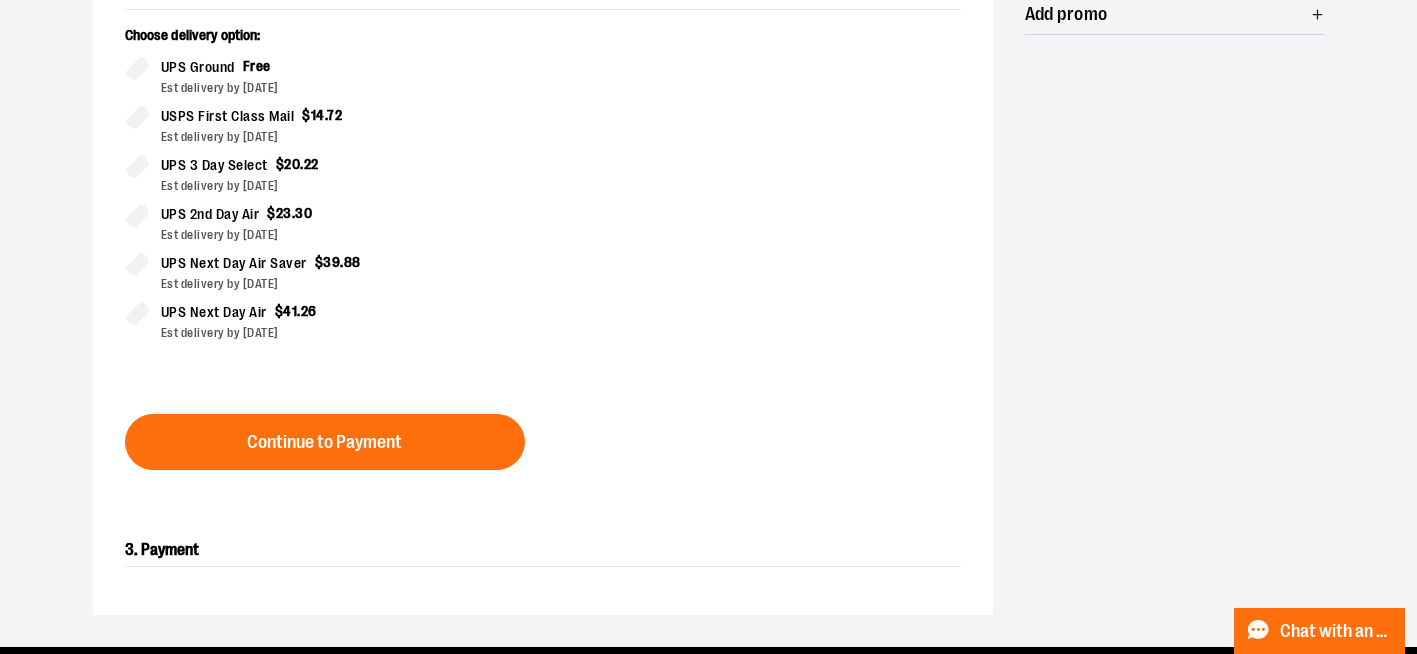 click on "Continue to Payment" at bounding box center (324, 442) 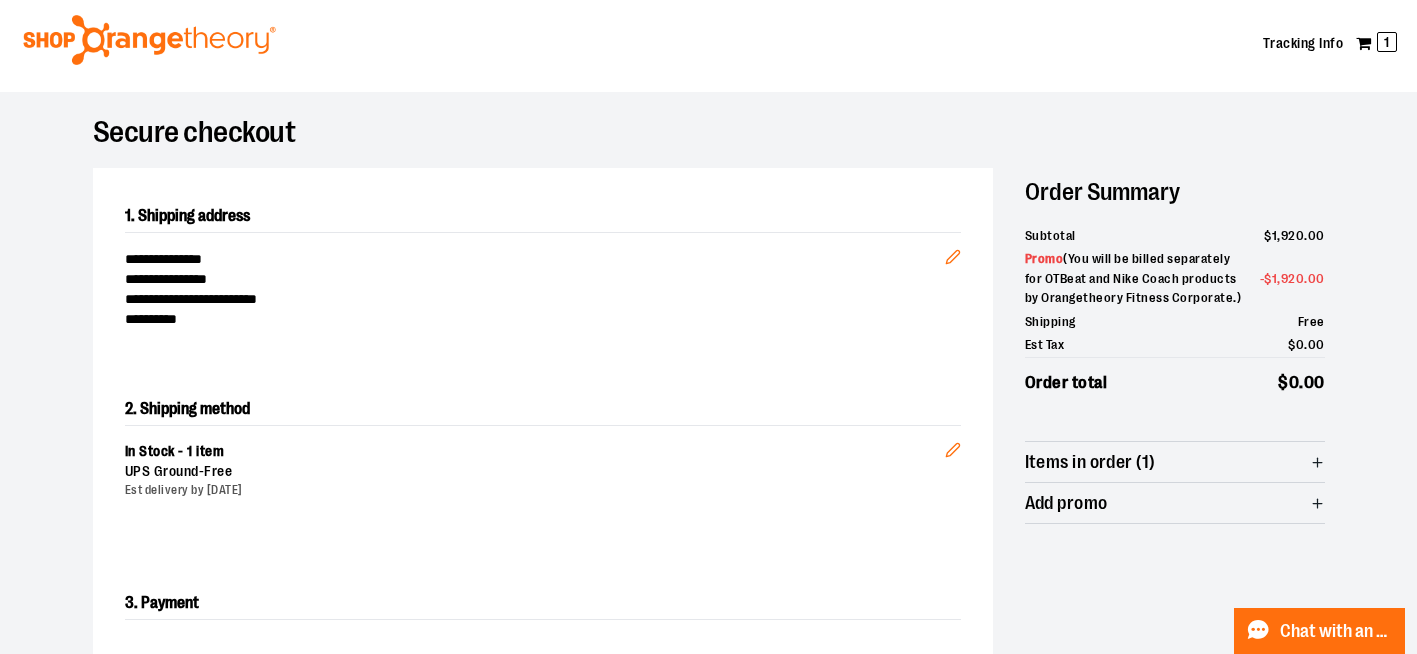 scroll, scrollTop: 0, scrollLeft: 0, axis: both 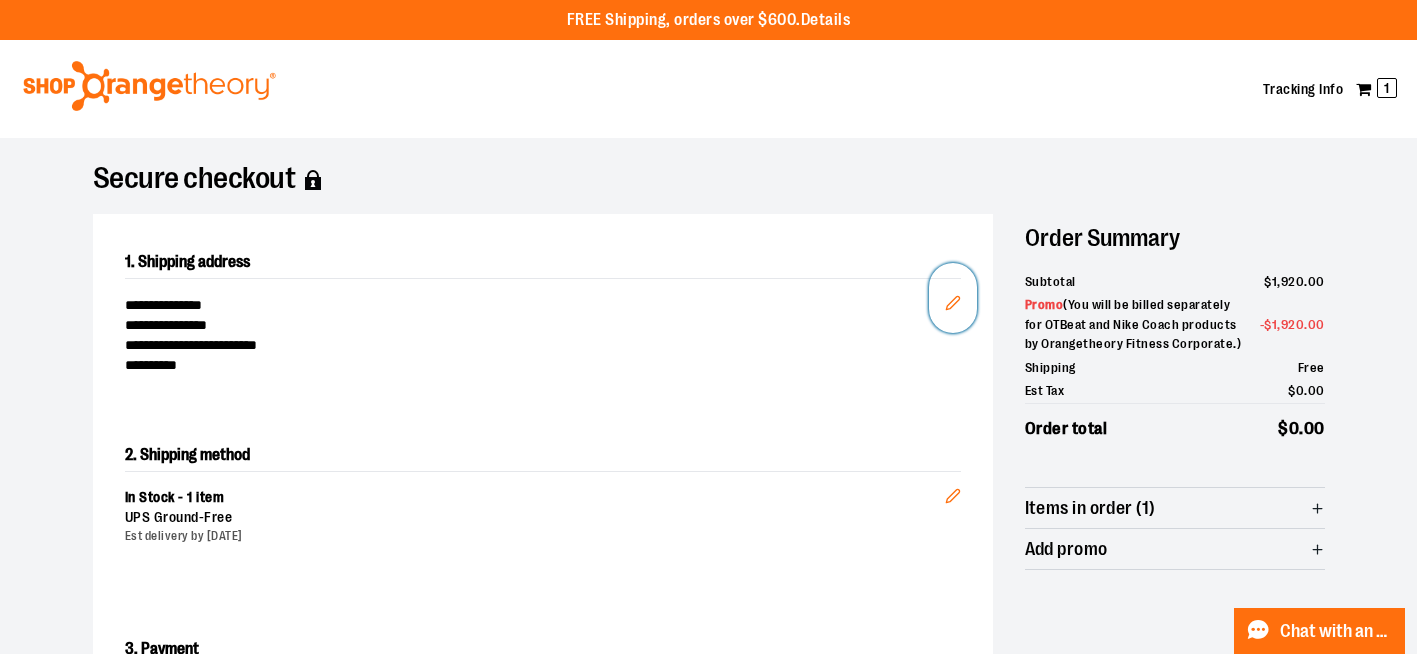 click 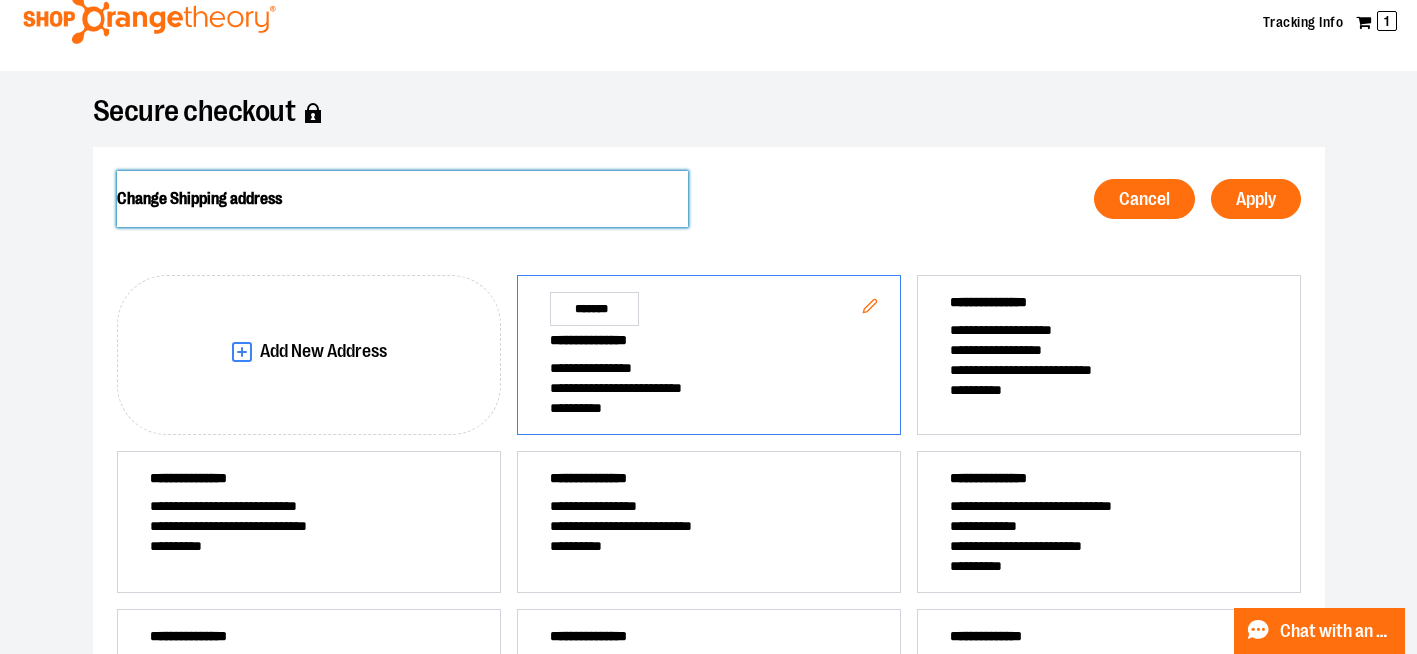 scroll, scrollTop: 89, scrollLeft: 0, axis: vertical 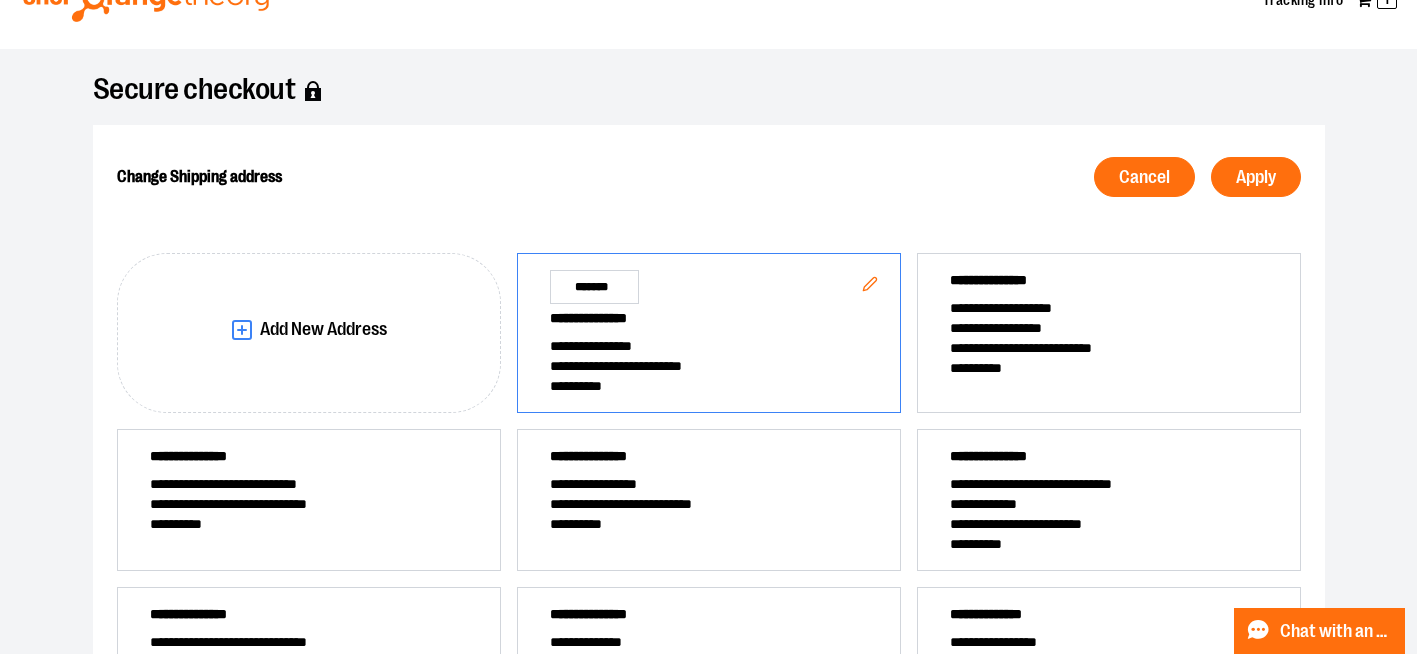 click on "**********" at bounding box center (709, 484) 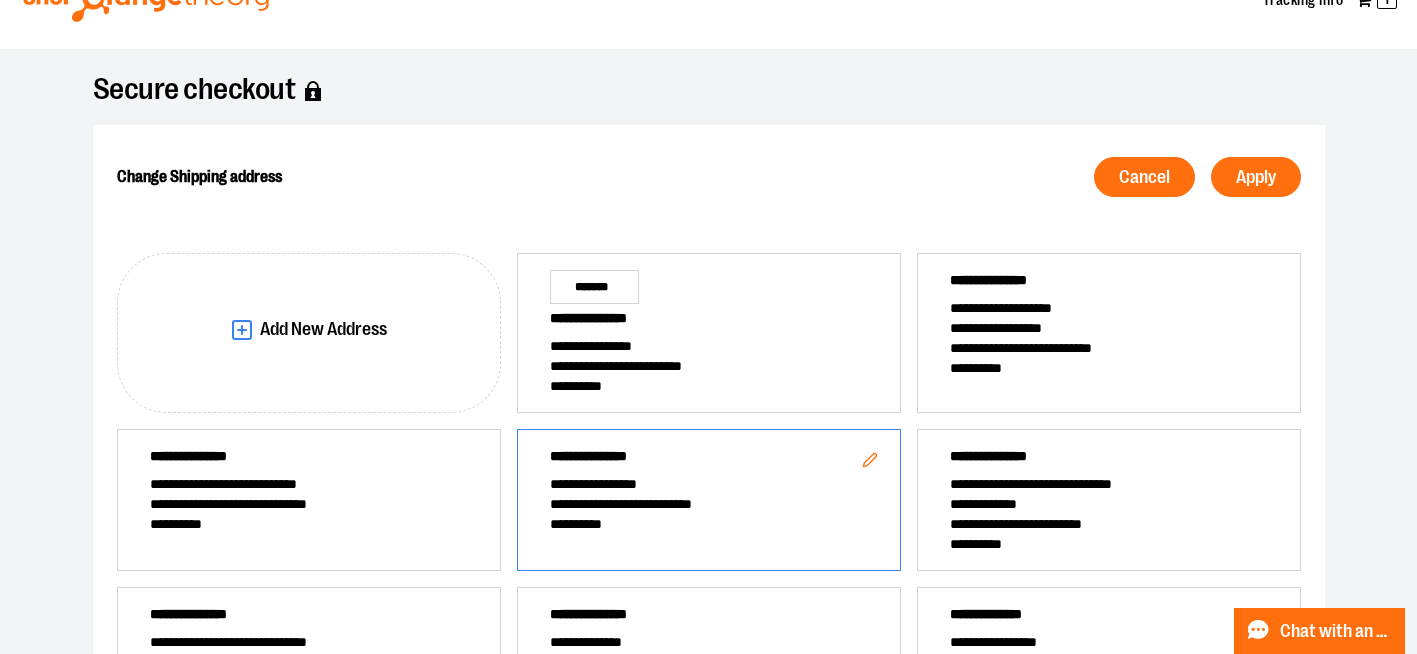 click on "Apply" at bounding box center [1256, 177] 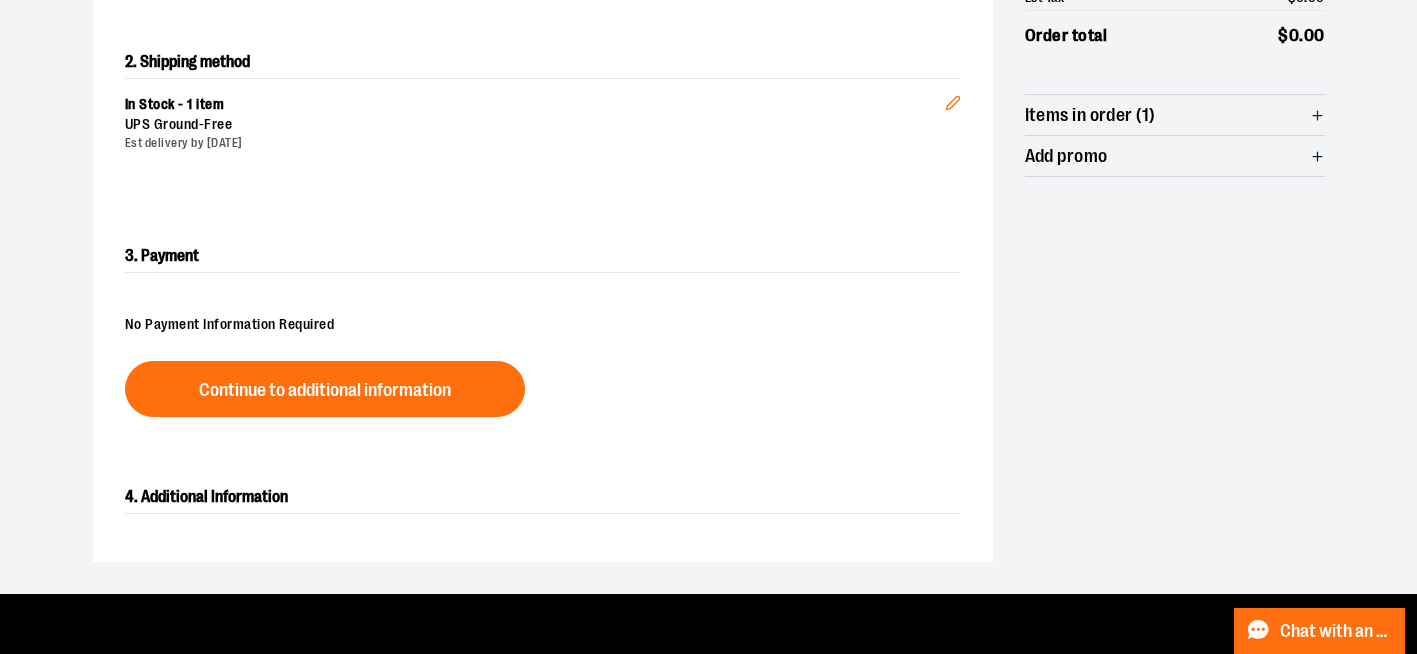 scroll, scrollTop: 397, scrollLeft: 0, axis: vertical 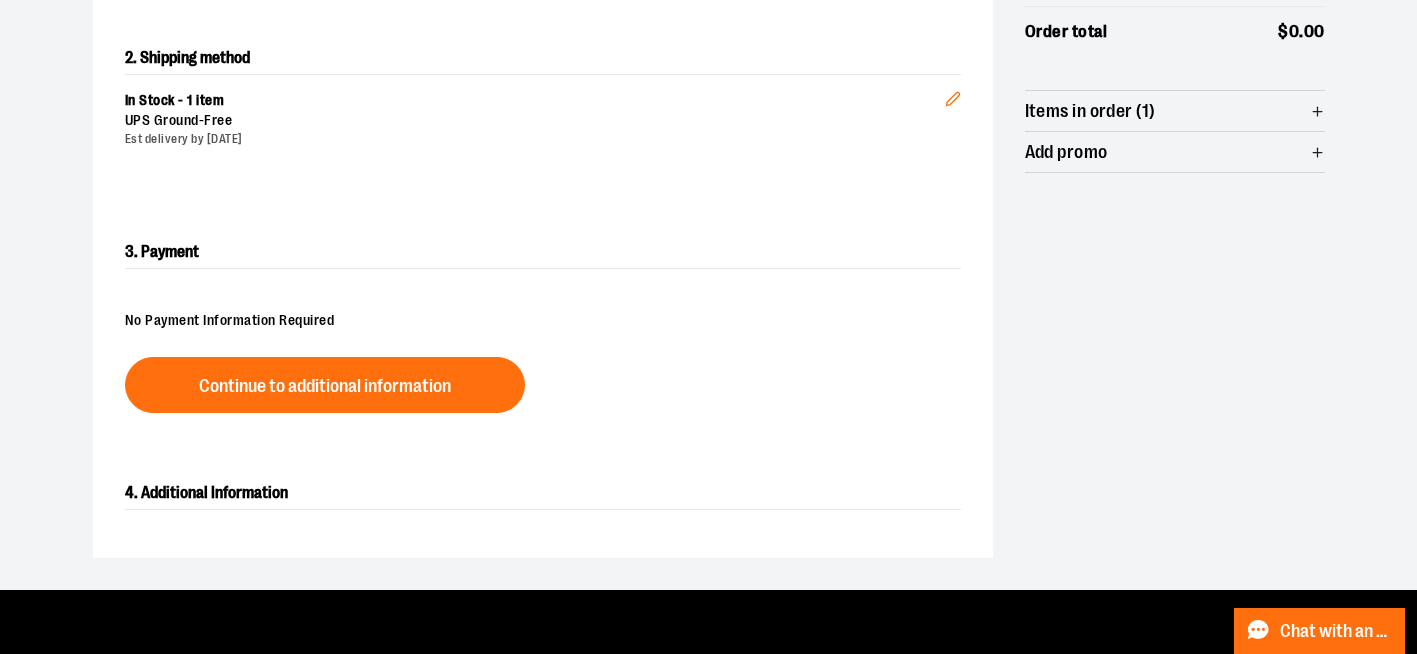 click on "Continue to additional information" at bounding box center (325, 386) 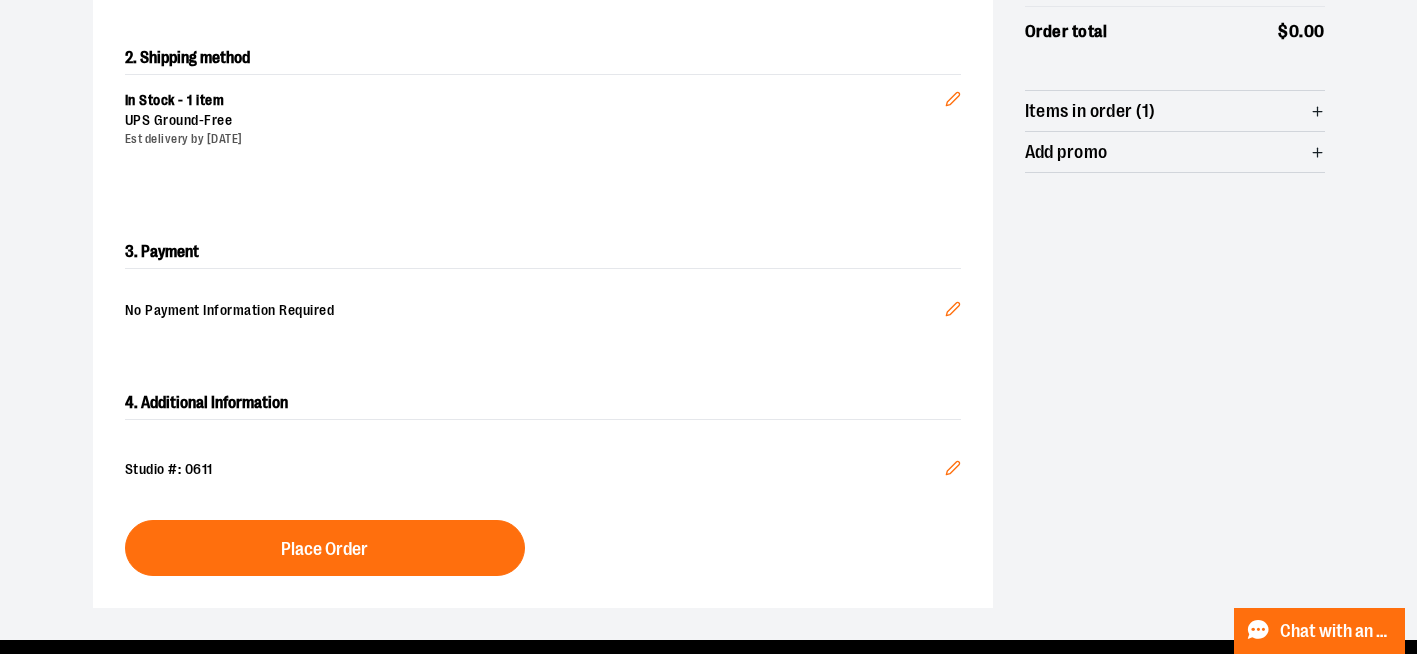 click 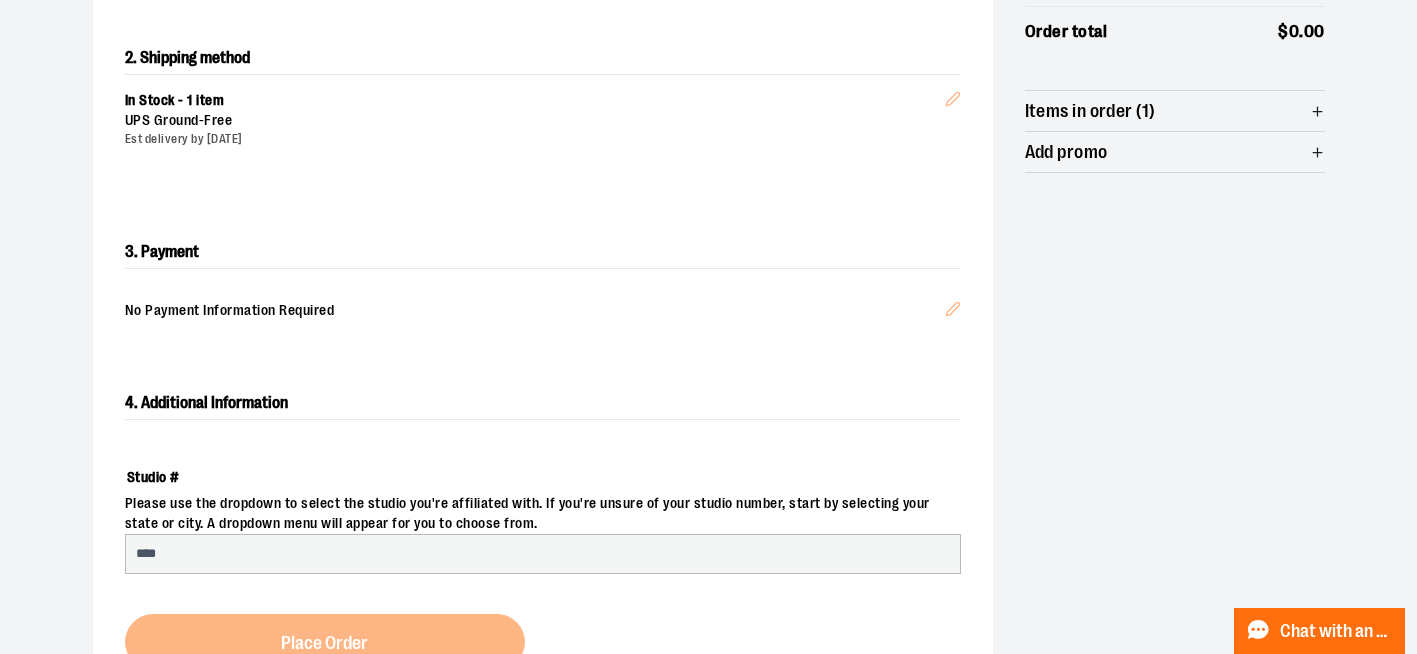 select on "***" 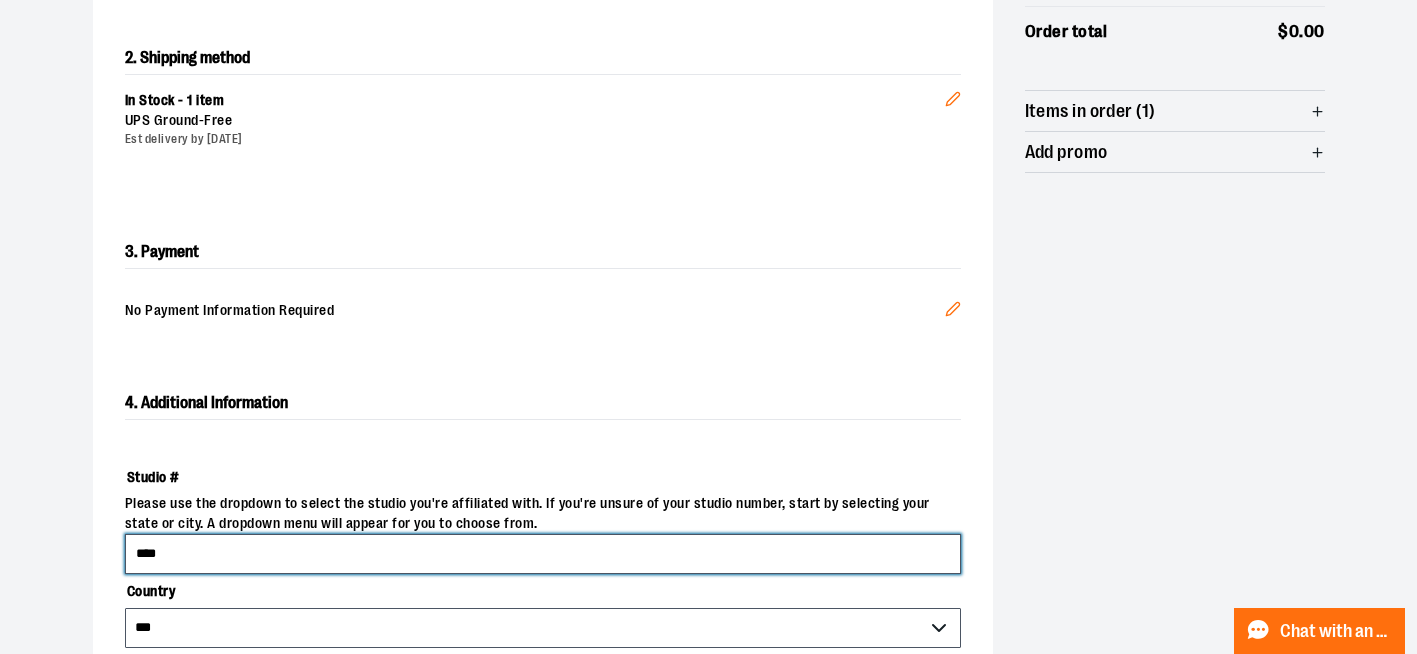 click on "****" at bounding box center [543, 554] 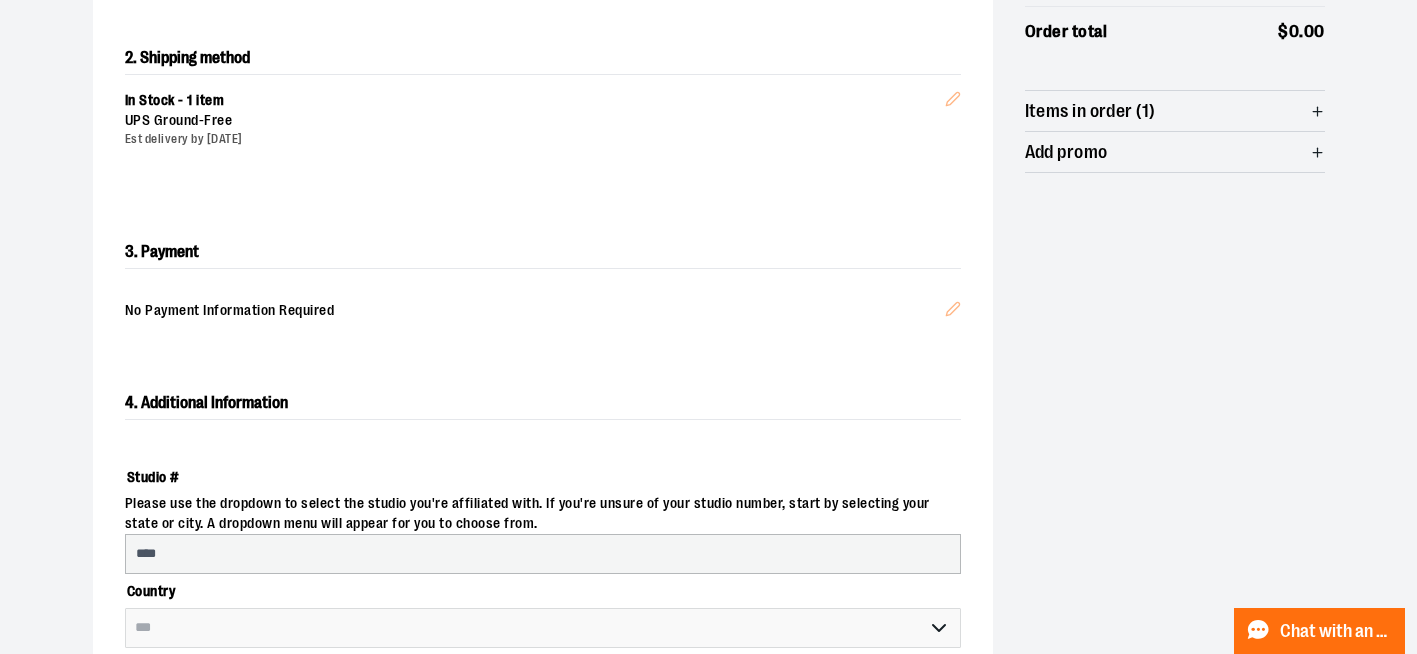 click on "**********" at bounding box center [709, 407] 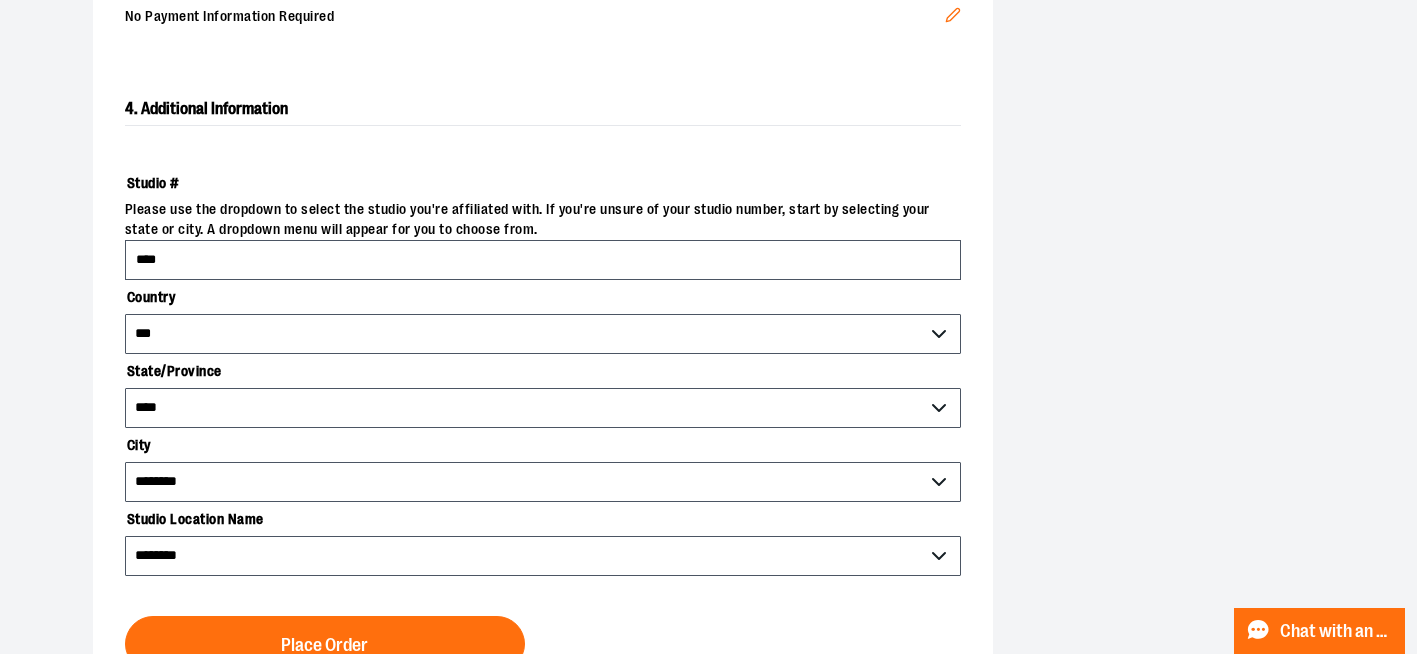 scroll, scrollTop: 726, scrollLeft: 0, axis: vertical 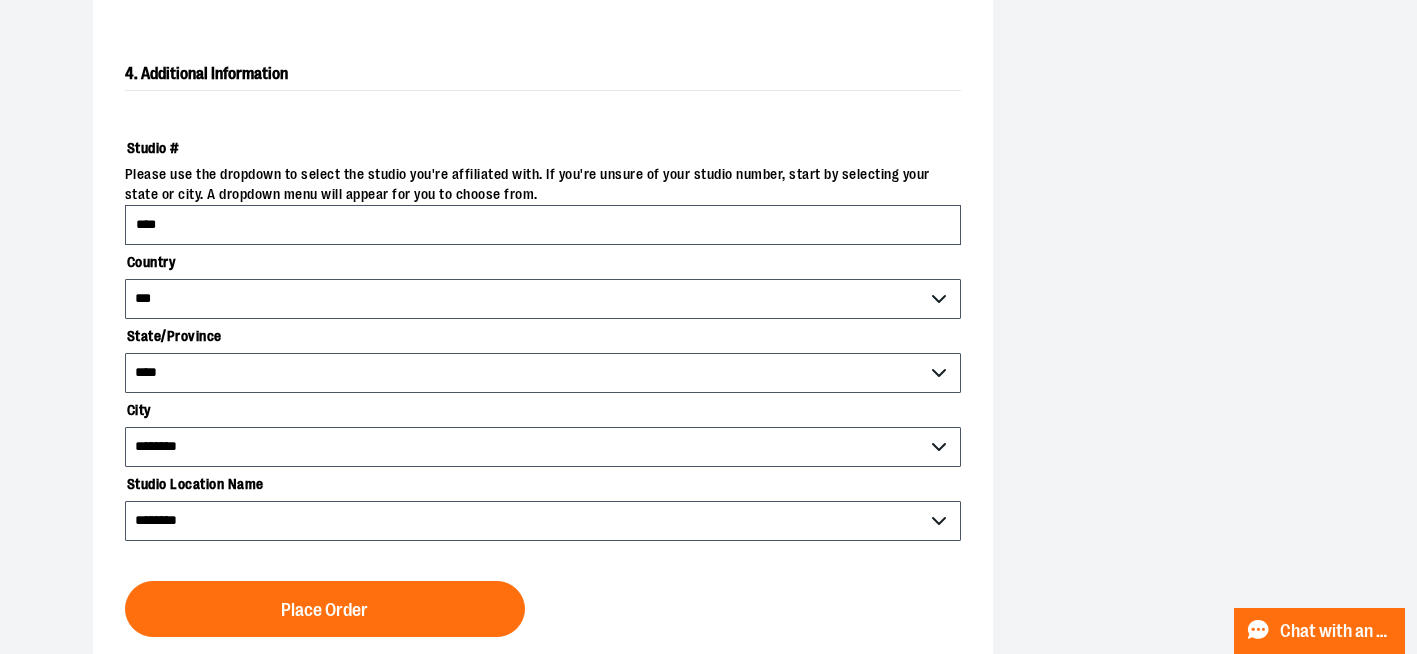 click on "Place Order" at bounding box center (325, 609) 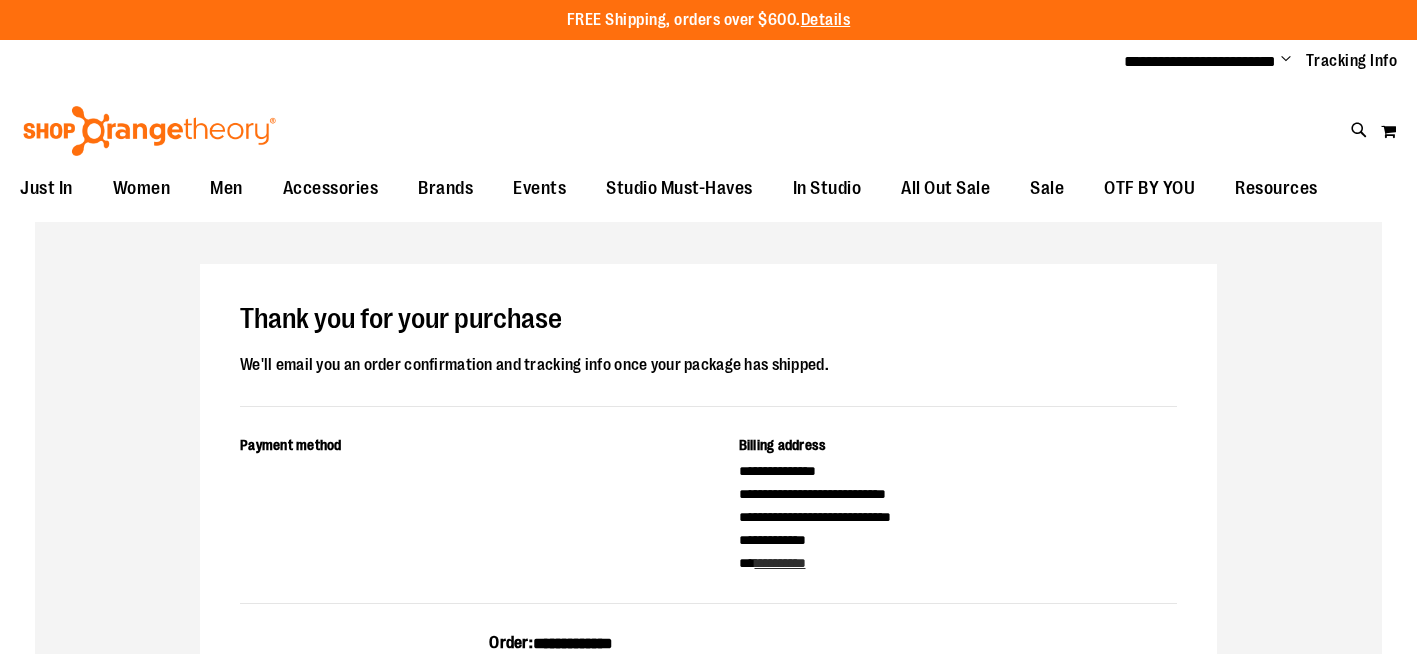 scroll, scrollTop: 0, scrollLeft: 0, axis: both 